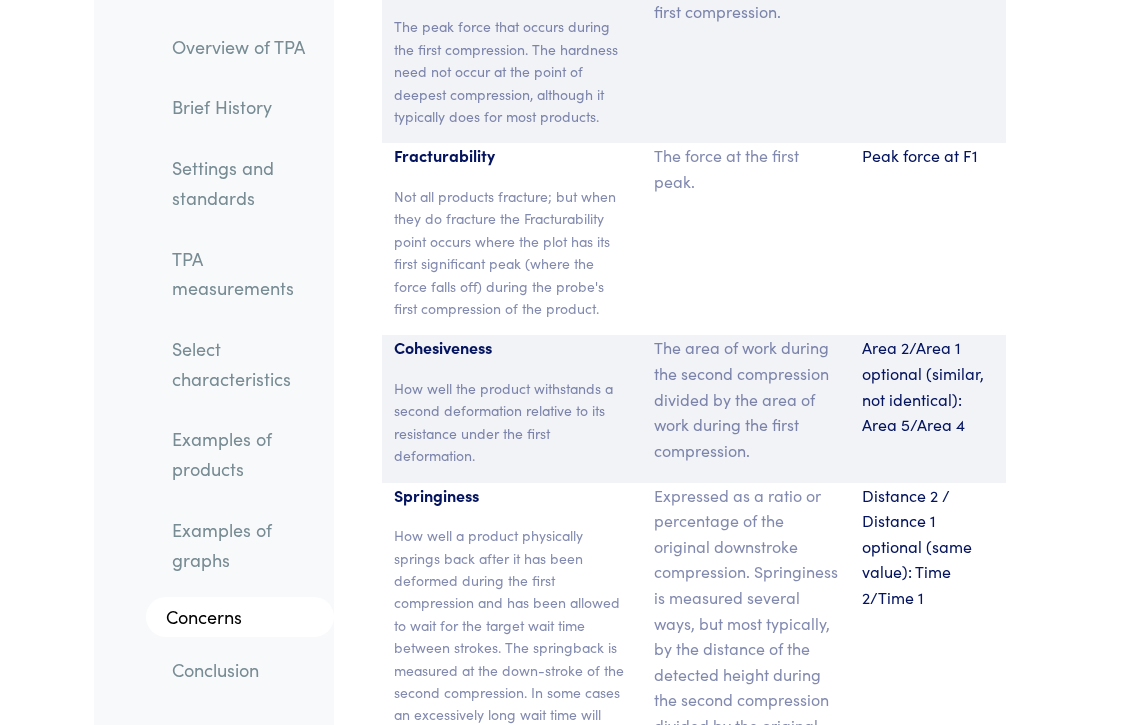 scroll, scrollTop: 17398, scrollLeft: 0, axis: vertical 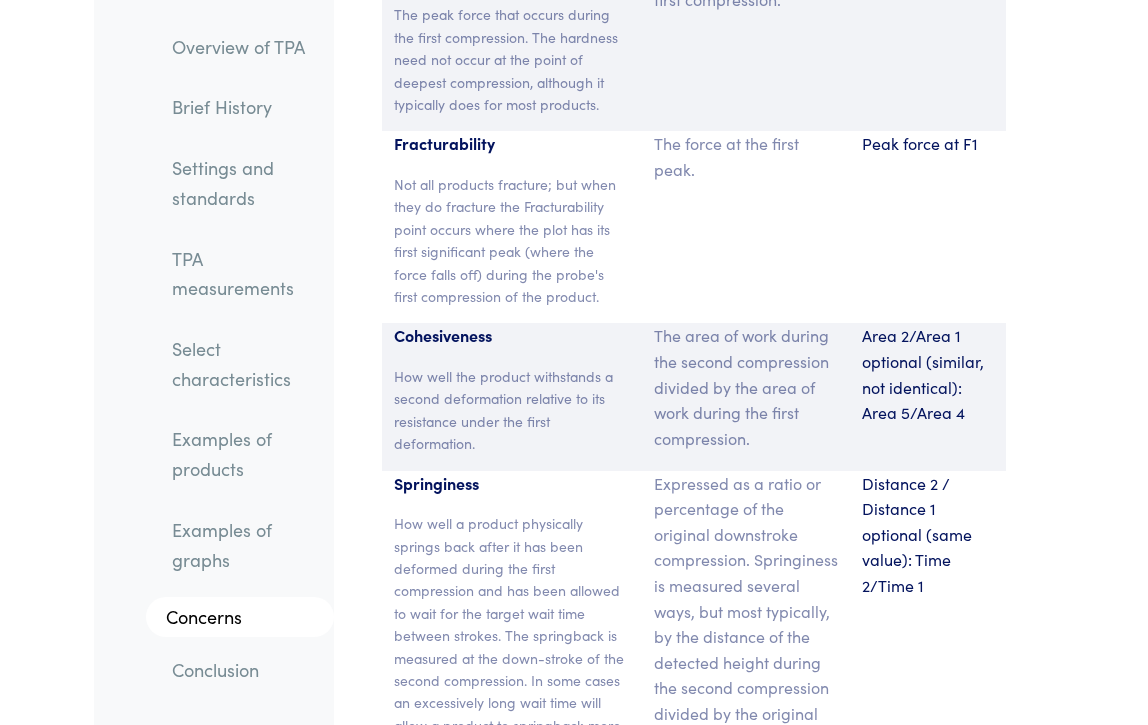 click on "How well the product withstands a second deformation relative to its resistance under the first deformation." at bounding box center [512, 410] 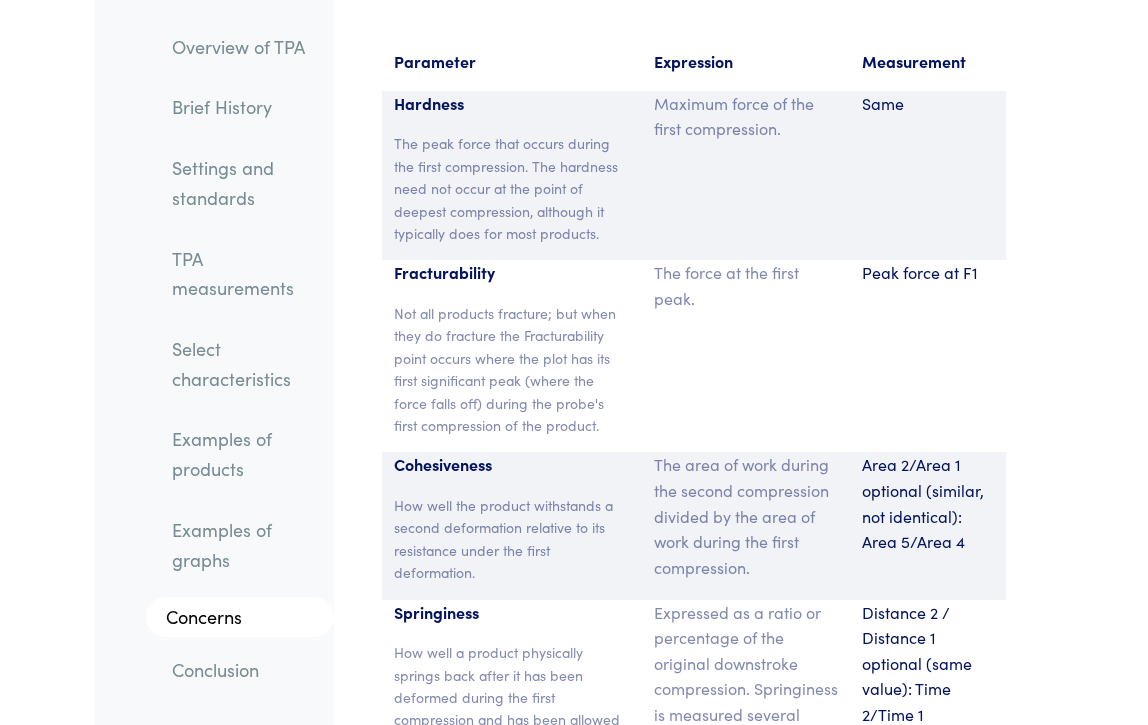 scroll, scrollTop: 16998, scrollLeft: 0, axis: vertical 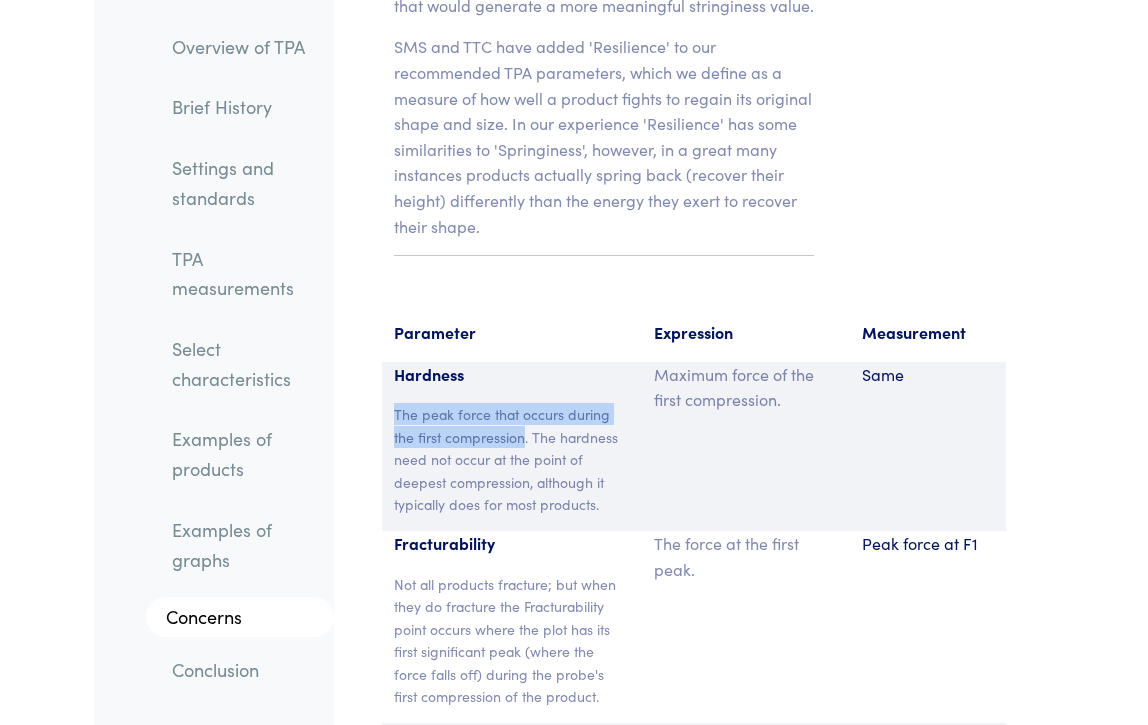 drag, startPoint x: 394, startPoint y: 418, endPoint x: 526, endPoint y: 441, distance: 133.9888 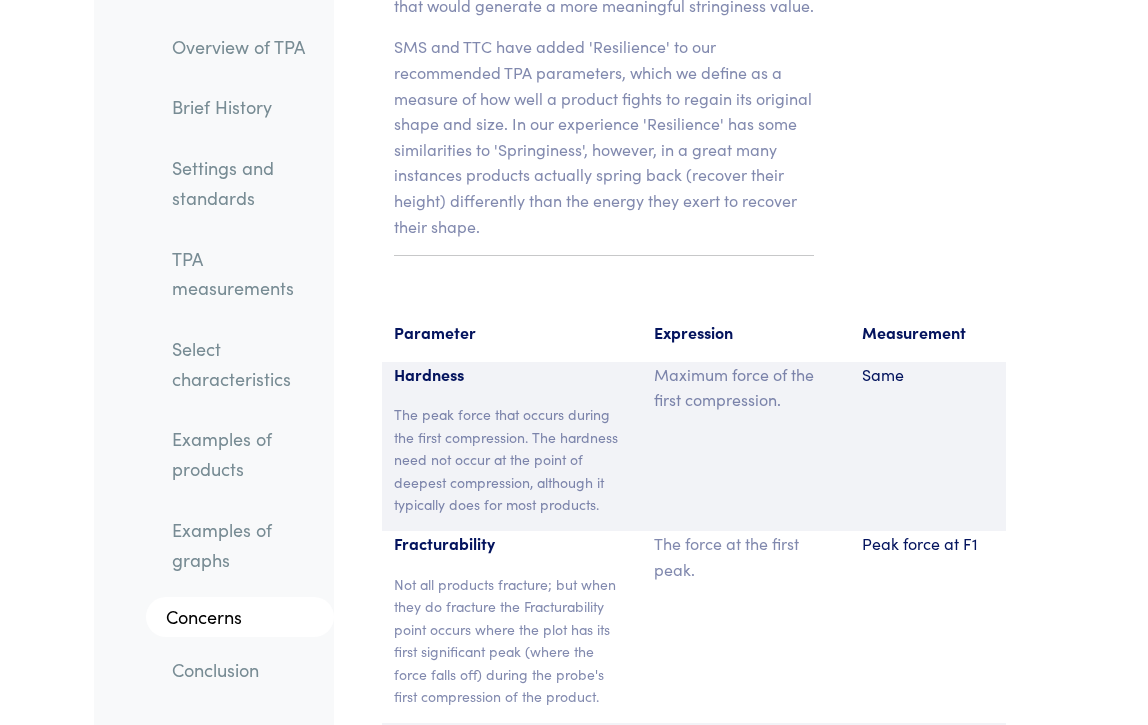 drag, startPoint x: 526, startPoint y: 441, endPoint x: 707, endPoint y: 435, distance: 181.09943 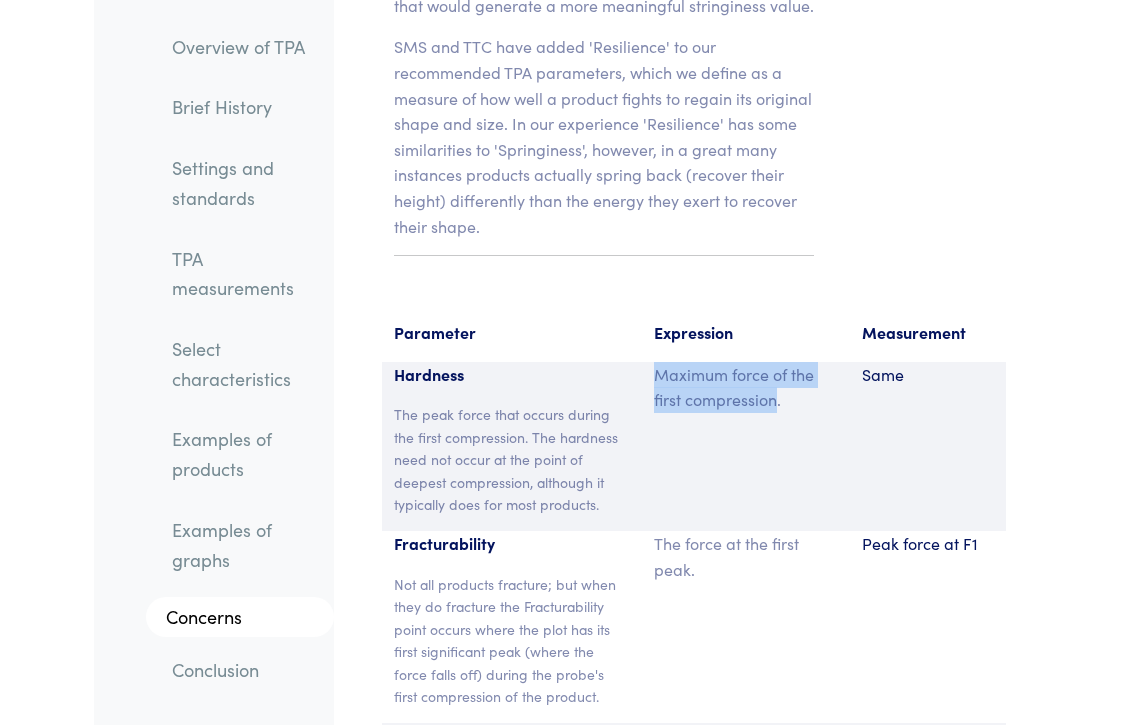 drag, startPoint x: 657, startPoint y: 373, endPoint x: 779, endPoint y: 404, distance: 125.87692 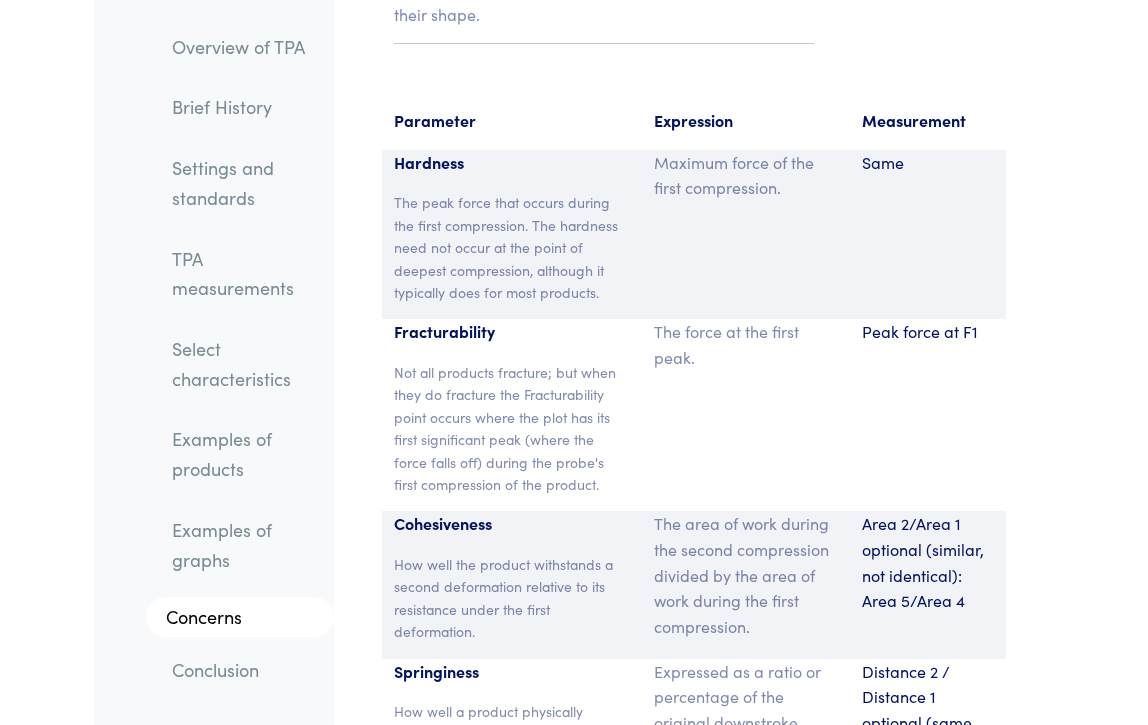 scroll, scrollTop: 17198, scrollLeft: 0, axis: vertical 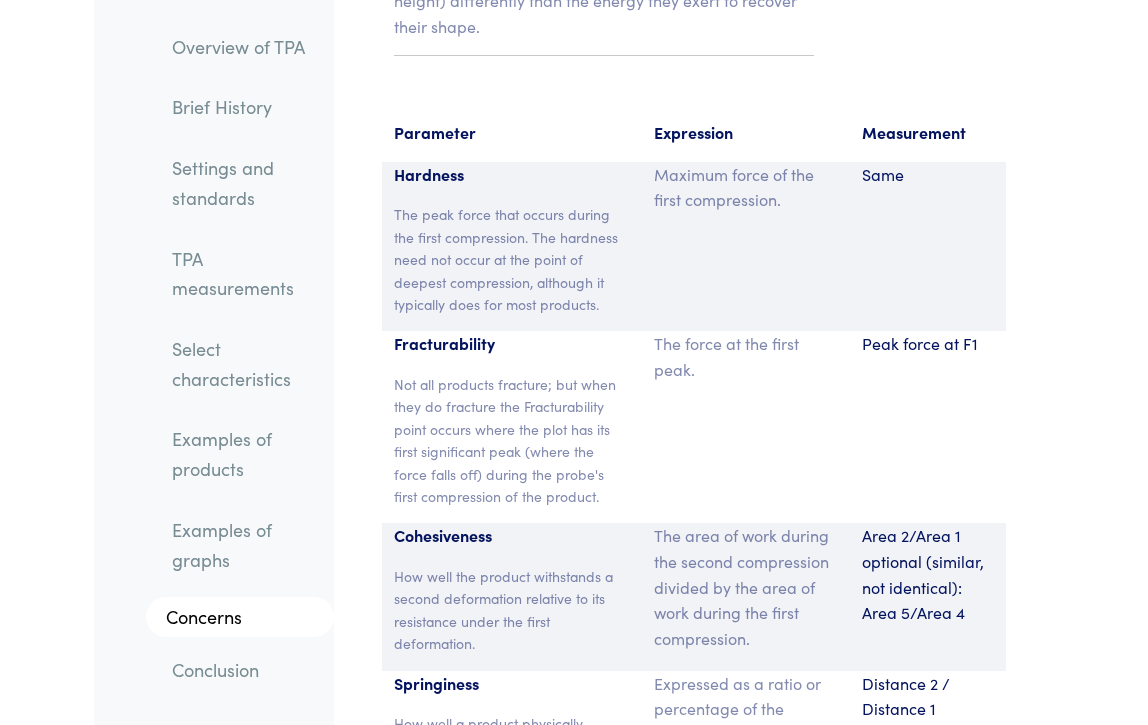 click on "Peak force at F1" at bounding box center [928, 427] 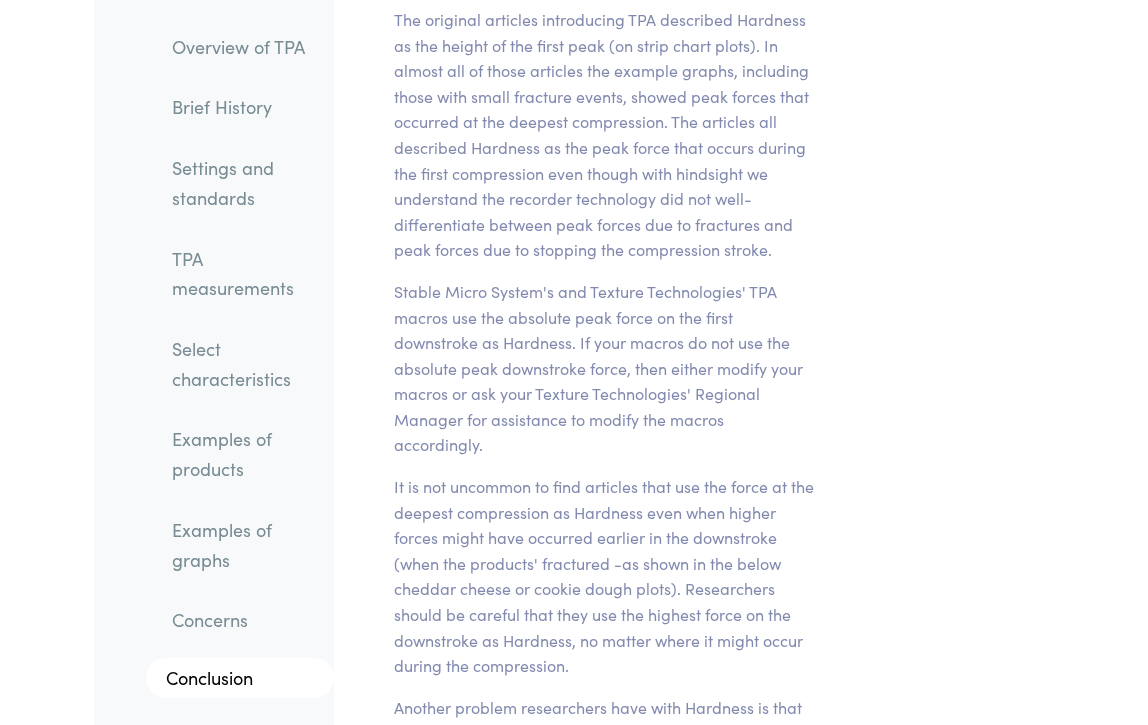 scroll, scrollTop: 20298, scrollLeft: 0, axis: vertical 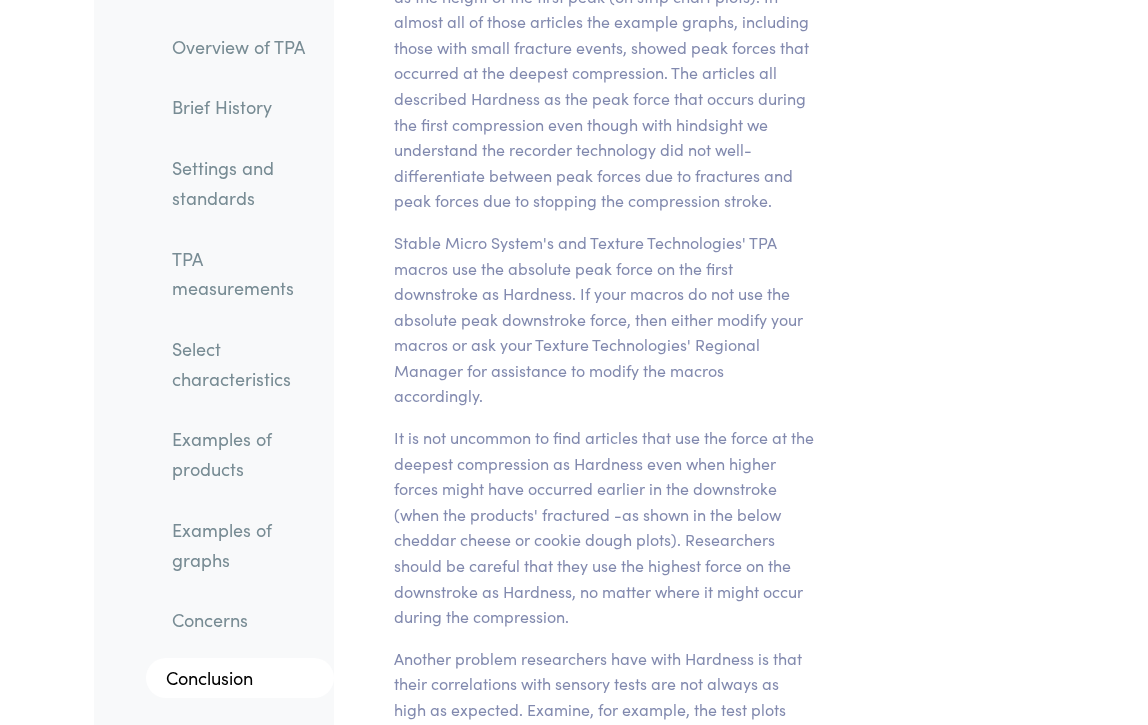 click on "Stable Micro System's and Texture Technologies' TPA macros use the absolute peak force on the first downstroke as Hardness. If your macros do not use the absolute peak downstroke force, then either modify your macros or ask your Texture Technologies' Regional Manager for assistance to modify the macros accordingly." at bounding box center [604, 319] 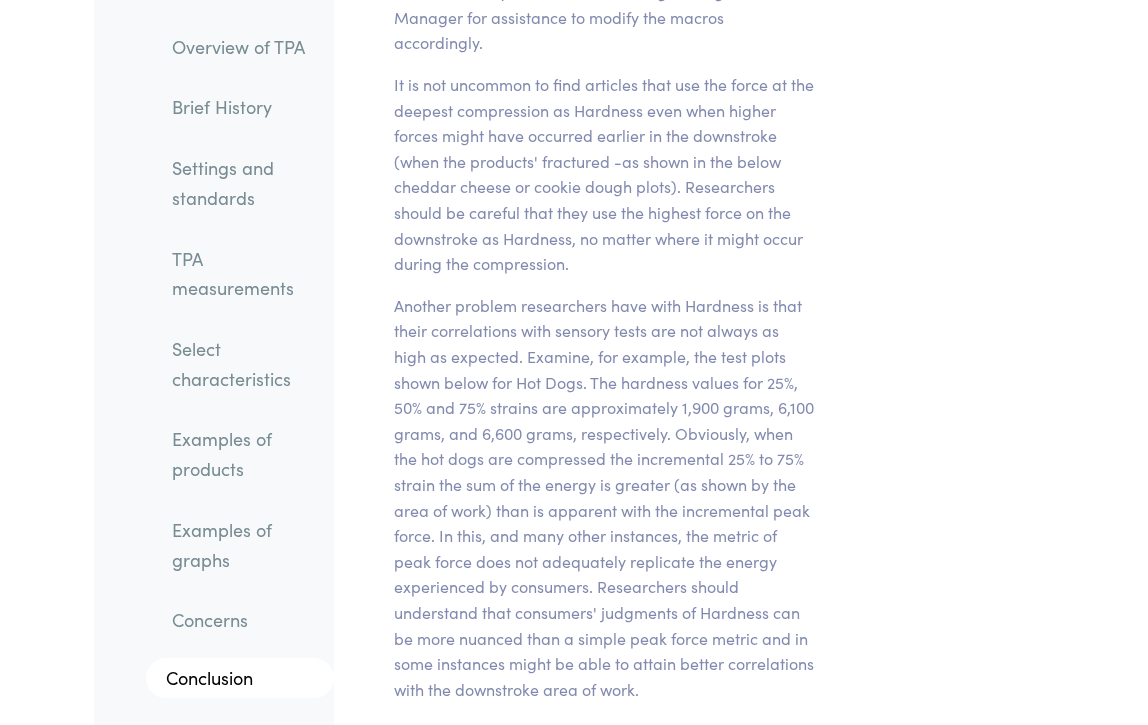 scroll, scrollTop: 20698, scrollLeft: 0, axis: vertical 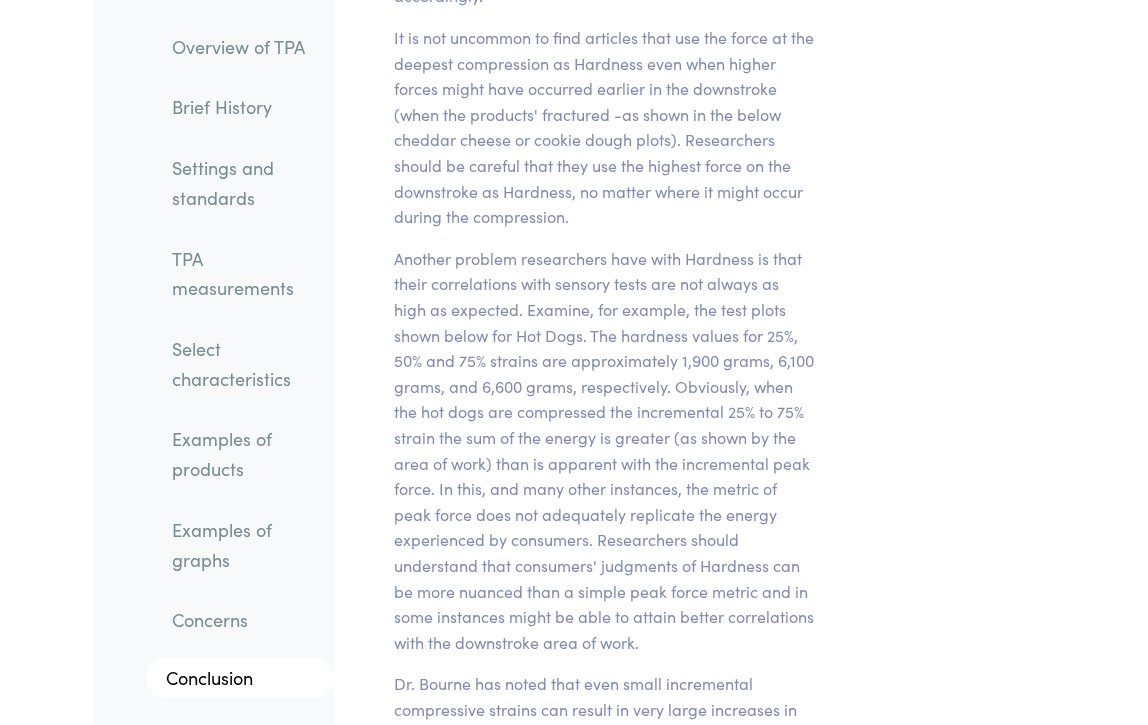 click on "Chapter V
Discussion of Hardness, Cohesiveness, Springiness, Gumminess and Adhesiveness
About Quantifying Hardness
The original articles introducing TPA described Hardness as the height of the first peak (on strip chart plots). In almost all of those articles the example graphs, including those with small fracture events, showed peak forces that occurred at the deepest compression. The articles all described Hardness as the peak force that occurs during the first compression even though with hindsight we understand the recorder technology did not well-differentiate between peak forces due to fractures and peak forces due to stopping the compression stroke.
About Quantifying Cohesiveness
see Dr. Alina S. Szczesniak's Letter to the Editor  and  Malcolm Bourne's book )
Abstract" at bounding box center (604, 2032) 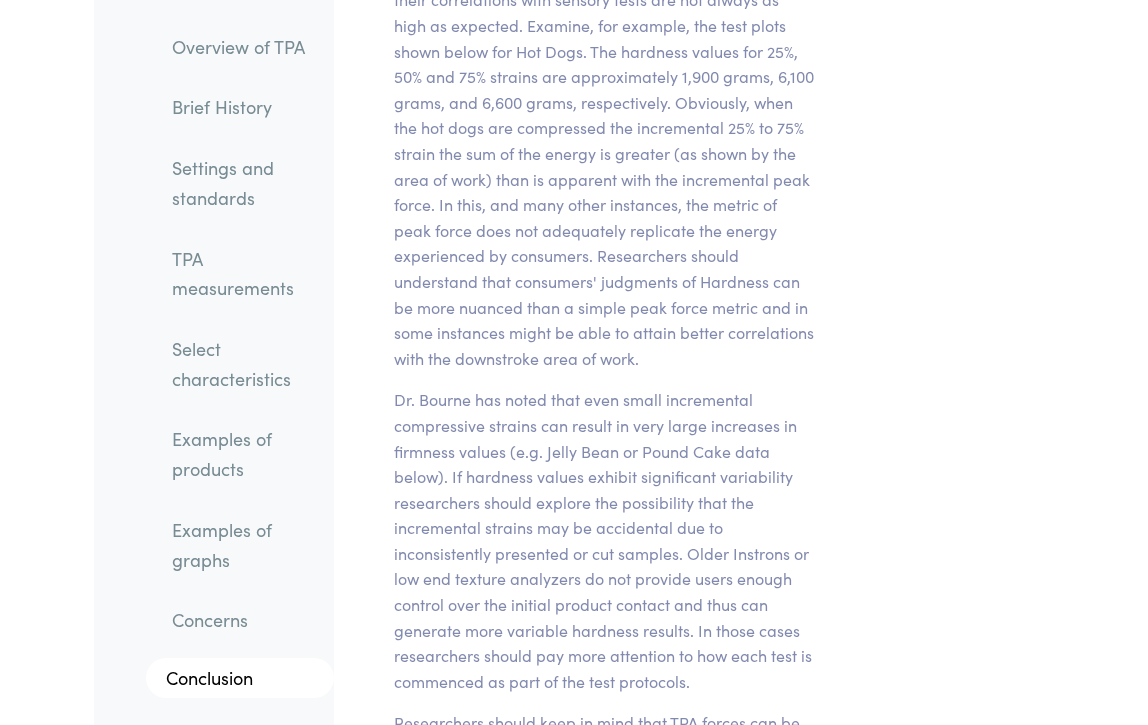 scroll, scrollTop: 21098, scrollLeft: 0, axis: vertical 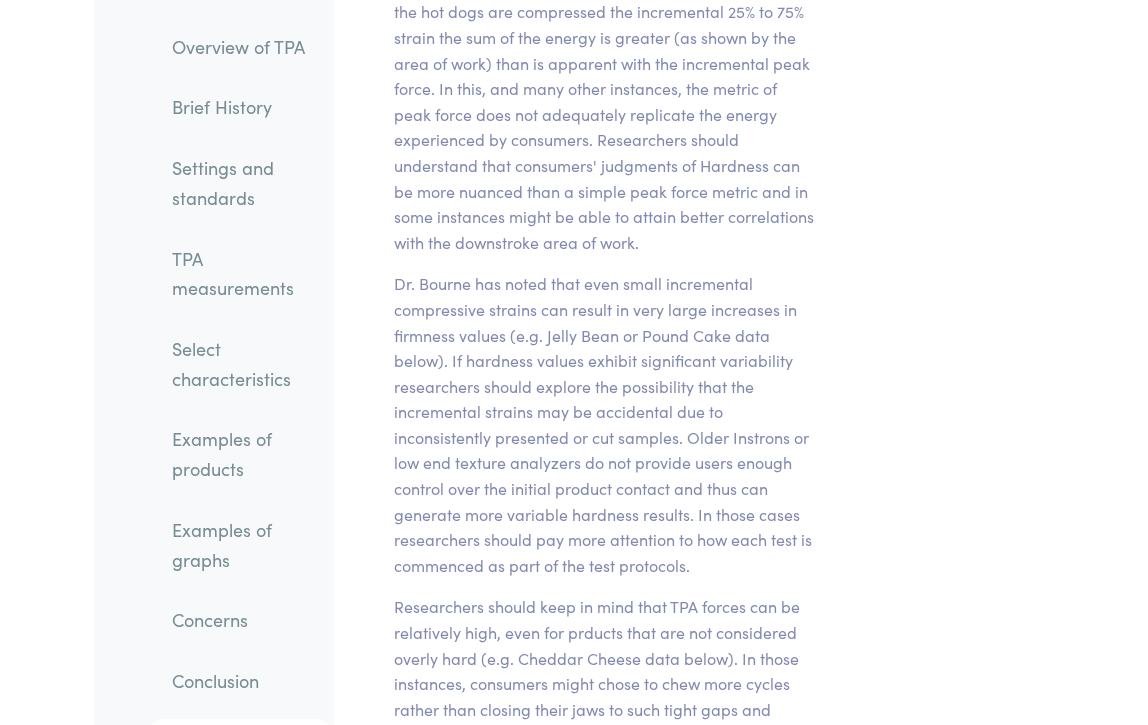 click on "Dr. Bourne has noted that even small incremental compressive strains can result in very large increases in firmness values (e.g. Jelly Bean or Pound Cake data below). If hardness values exhibit significant variability researchers should explore the possibility that the incremental strains may be accidental due to inconsistently presented or cut samples. Older Instrons or low end texture analyzers do not provide users enough control over the initial product contact and thus can generate more variable hardness results. In those cases researchers should pay more attention to how each test is commenced as part of the test protocols." at bounding box center [604, 424] 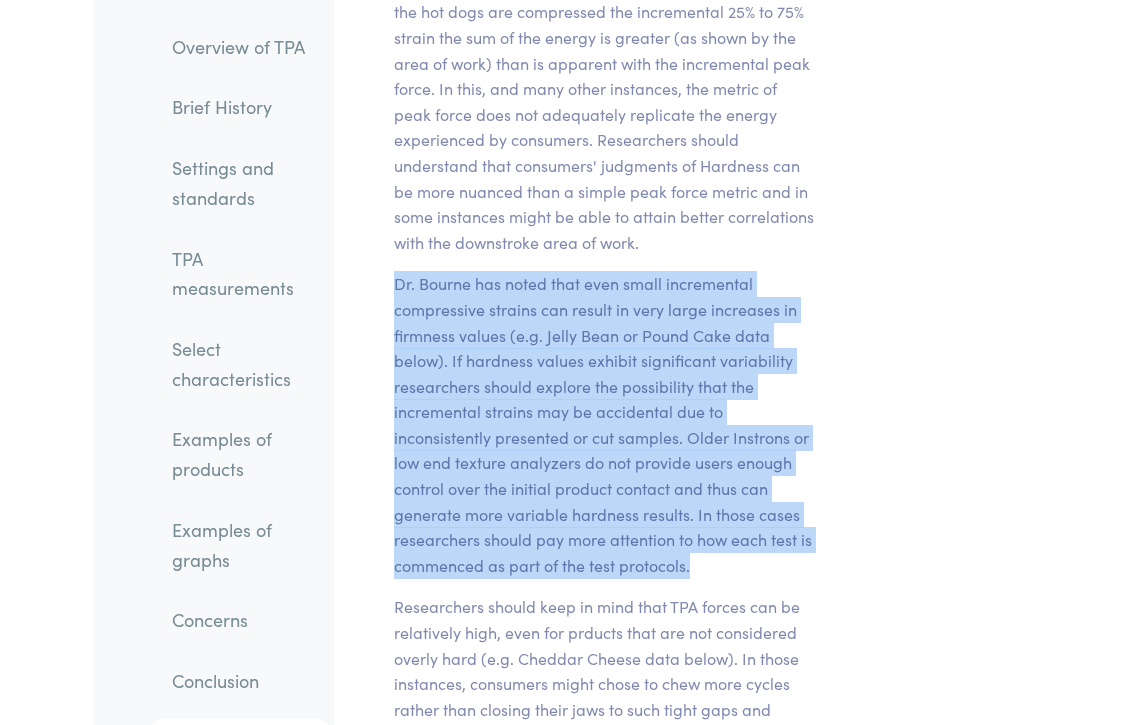 drag, startPoint x: 392, startPoint y: 267, endPoint x: 794, endPoint y: 540, distance: 485.93518 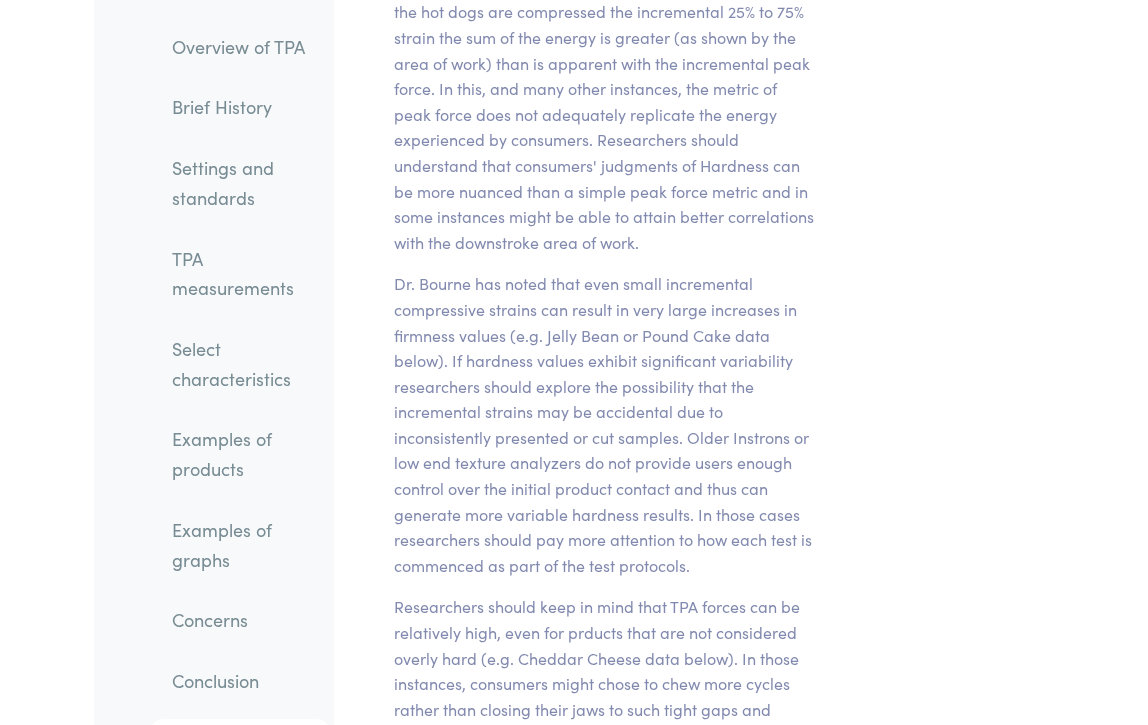 click on "Chapter V
Discussion of Hardness, Cohesiveness, Springiness, Gumminess and Adhesiveness
About Quantifying Hardness
The original articles introducing TPA described Hardness as the height of the first peak (on strip chart plots). In almost all of those articles the example graphs, including those with small fracture events, showed peak forces that occurred at the deepest compression. The articles all described Hardness as the peak force that occurs during the first compression even though with hindsight we understand the recorder technology did not well-differentiate between peak forces due to fractures and peak forces due to stopping the compression stroke.
About Quantifying Cohesiveness
see Dr. Alina S. Szczesniak's Letter to the Editor  and  Malcolm Bourne's book )
Abstract" at bounding box center [604, 1632] 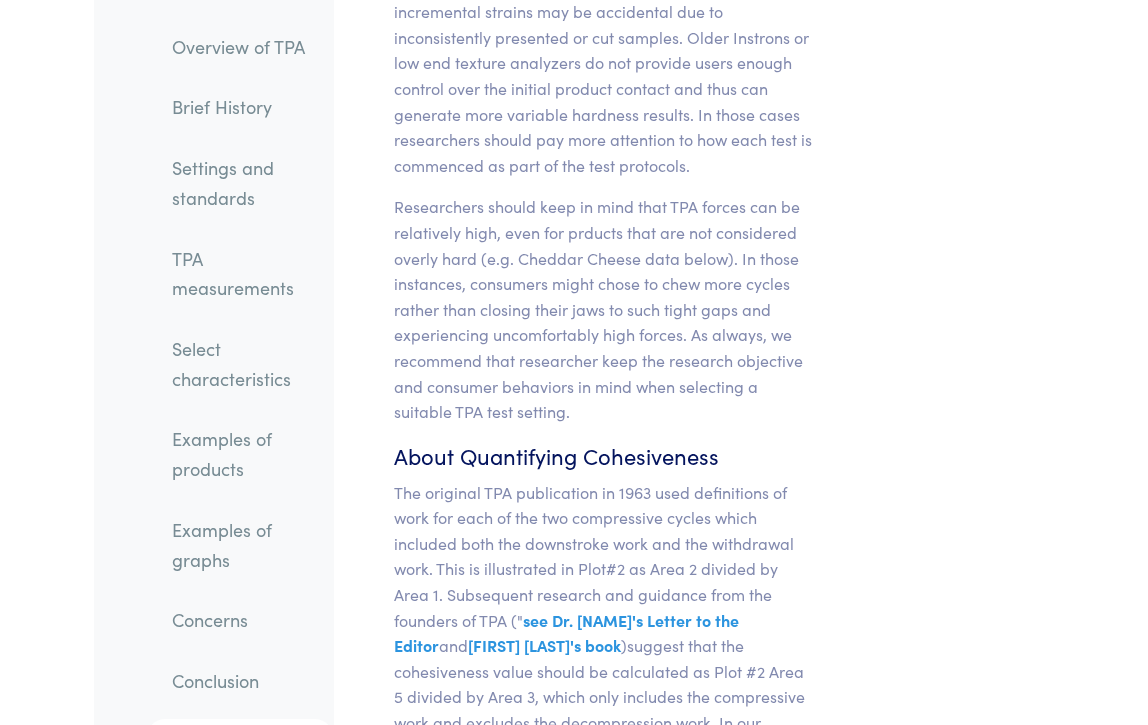 click on "Researchers should keep in mind that TPA forces can be relatively high, even for prducts that are not considered overly hard (e.g. Cheddar Cheese data below). In those instances, consumers might chose to chew more cycles rather than closing their jaws to such tight gaps and experiencing uncomfortably high forces. As always, we recommend that researcher keep the research objective and consumer behaviors in mind when selecting a suitable TPA test setting." at bounding box center (604, 309) 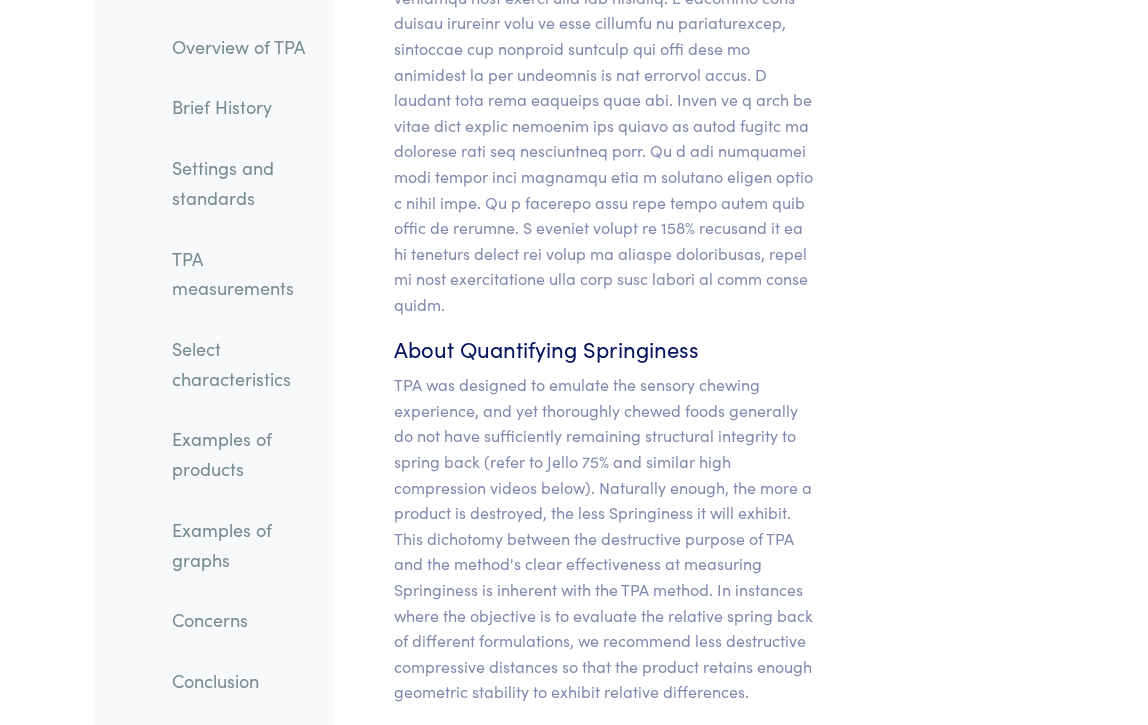 scroll, scrollTop: 22998, scrollLeft: 0, axis: vertical 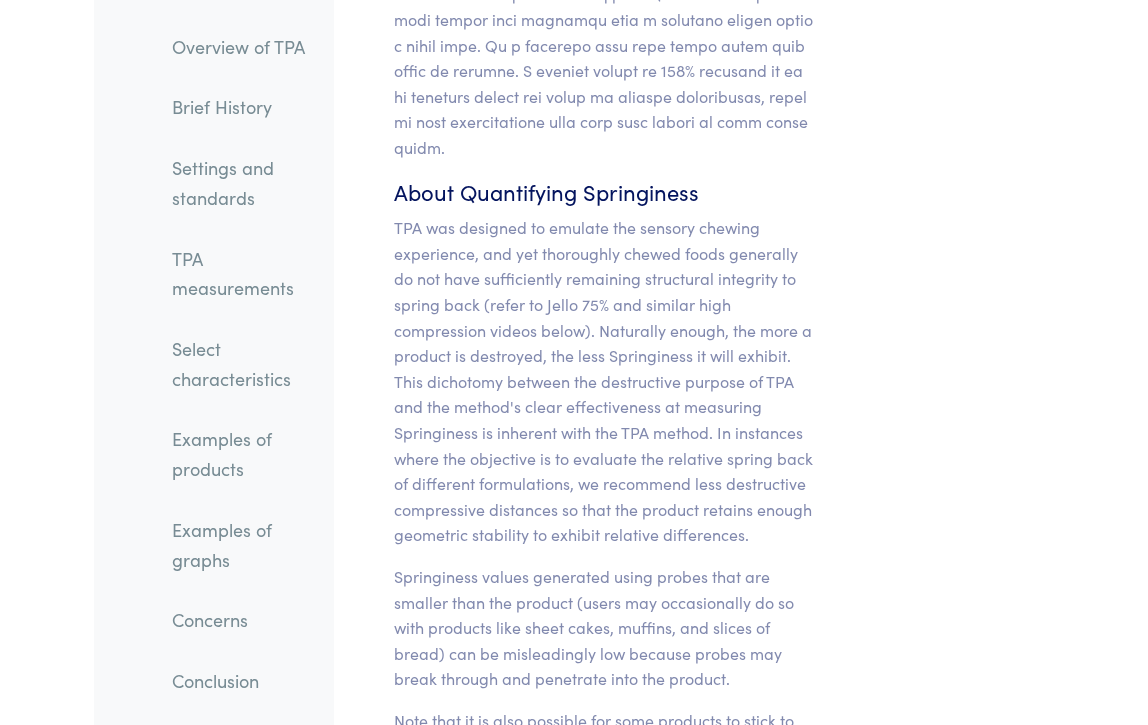 click on "Chapter V
Discussion of Hardness, Cohesiveness, Springiness, Gumminess and Adhesiveness
About Quantifying Hardness
The original articles introducing TPA described Hardness as the height of the first peak (on strip chart plots). In almost all of those articles the example graphs, including those with small fracture events, showed peak forces that occurred at the deepest compression. The articles all described Hardness as the peak force that occurs during the first compression even though with hindsight we understand the recorder technology did not well-differentiate between peak forces due to fractures and peak forces due to stopping the compression stroke.
About Quantifying Cohesiveness
see Dr. Alina S. Szczesniak's Letter to the Editor  and  Malcolm Bourne's book )
Abstract" at bounding box center [604, -268] 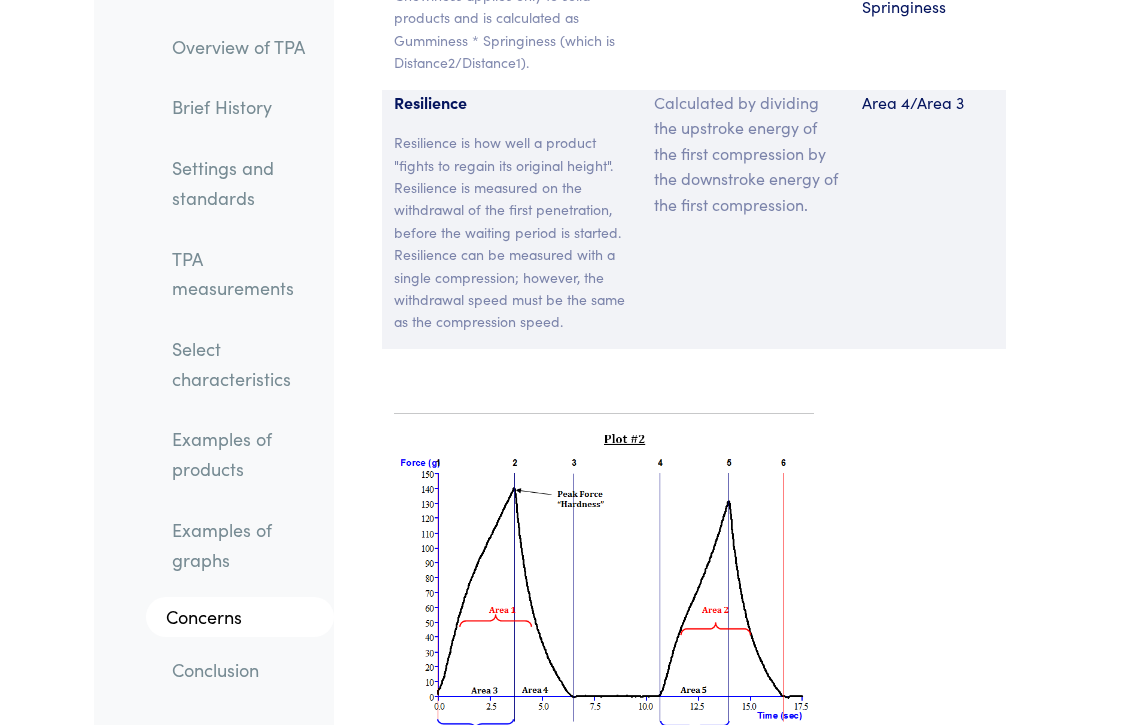 scroll, scrollTop: 18498, scrollLeft: 0, axis: vertical 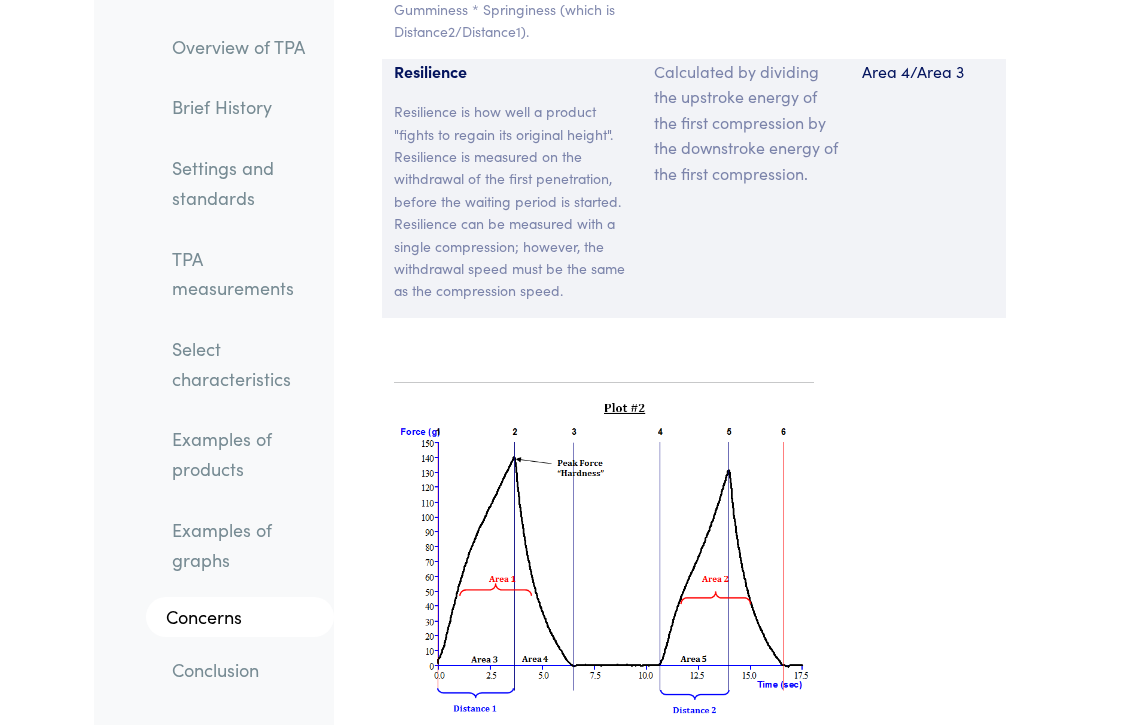 click on "Parameter
Expression
Measurement
Hardness
The peak force that occurs during the first compression. The hardness need not occur at the point of deepest compression, although it typically does for most products.
Maximum force of the first compression.
Same
Fracturability
Not all products fracture; but when they do fracture the Fracturability point occurs where the plot has its first significant peak (where the force falls off) during the probe's first compression of the product." at bounding box center (694, 4851) 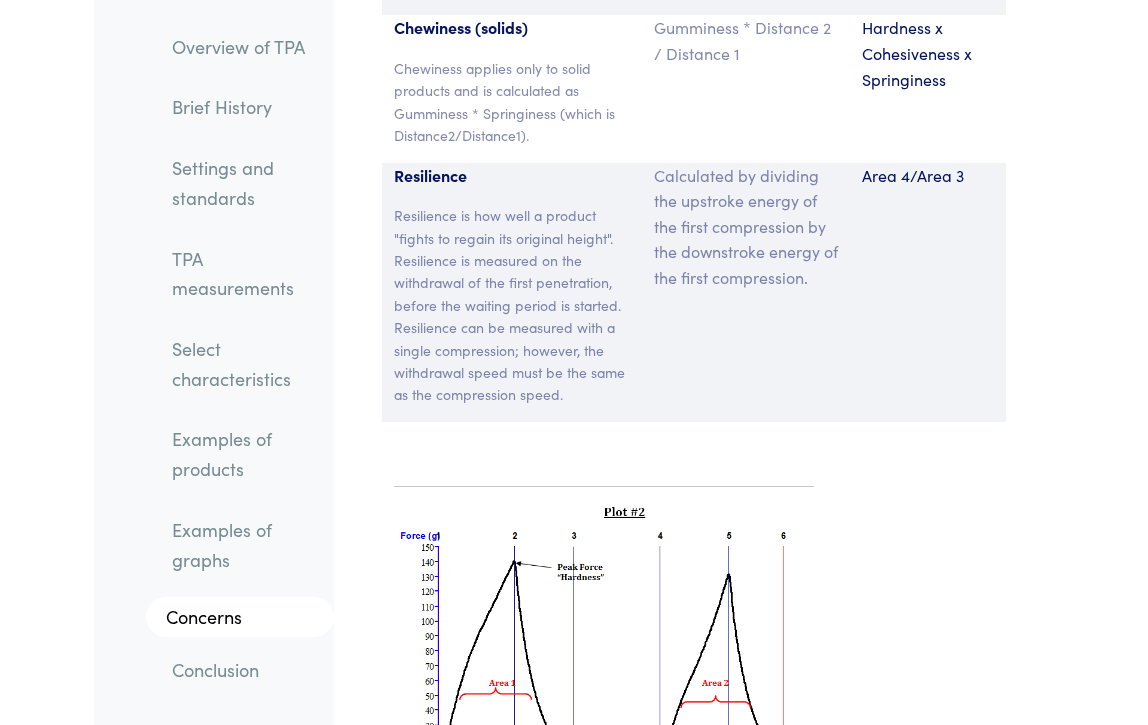 scroll, scrollTop: 18298, scrollLeft: 0, axis: vertical 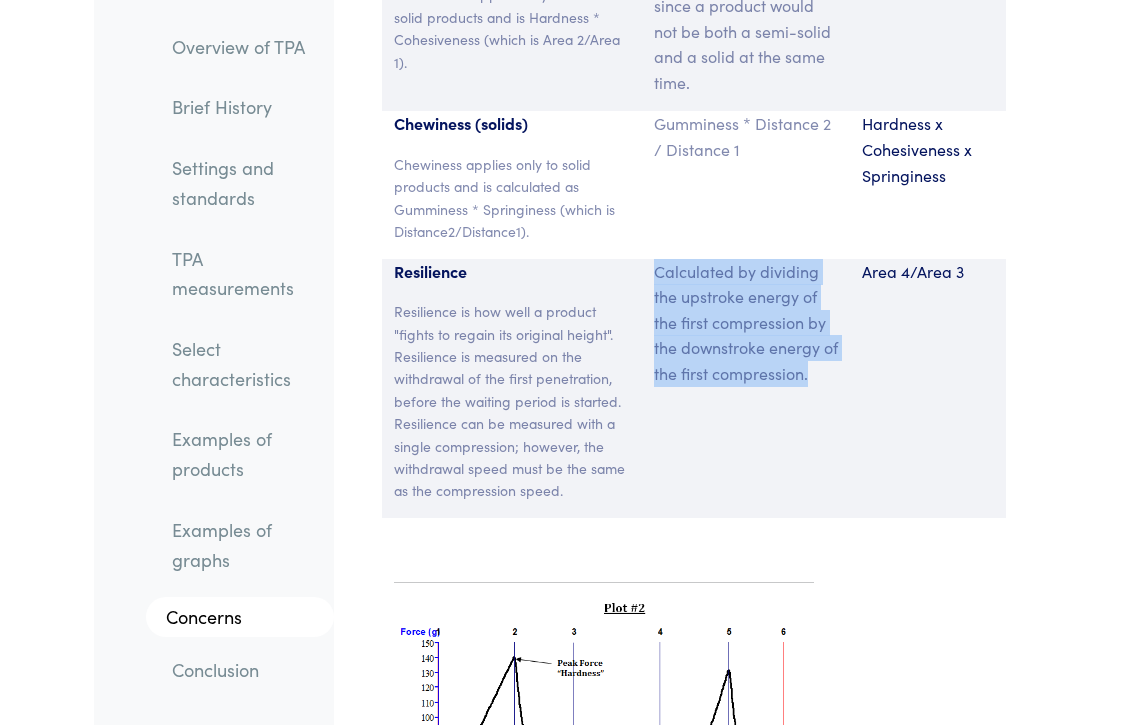 drag, startPoint x: 657, startPoint y: 248, endPoint x: 827, endPoint y: 365, distance: 206.37103 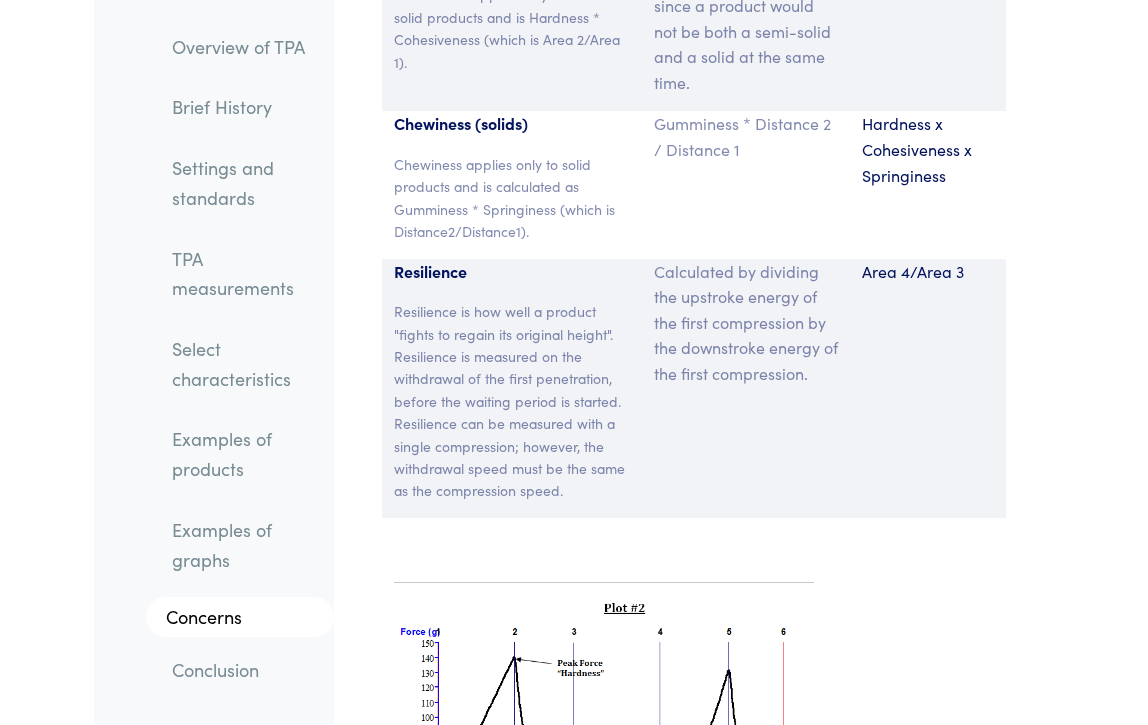 click on "Parameter
Expression
Measurement
Hardness
The peak force that occurs during the first compression. The hardness need not occur at the point of deepest compression, although it typically does for most products.
Maximum force of the first compression.
Same
Fracturability
Not all products fracture; but when they do fracture the Fracturability point occurs where the plot has its first significant peak (where the force falls off) during the probe's first compression of the product." at bounding box center [694, 5051] 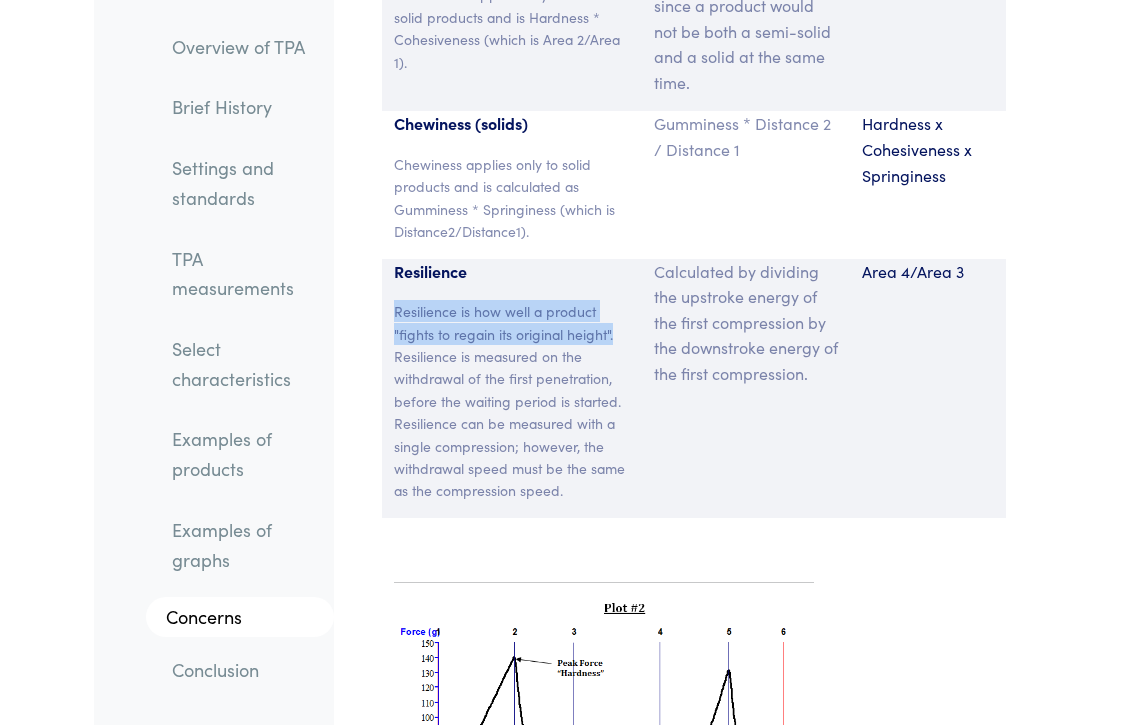 drag, startPoint x: 395, startPoint y: 288, endPoint x: 626, endPoint y: 319, distance: 233.0708 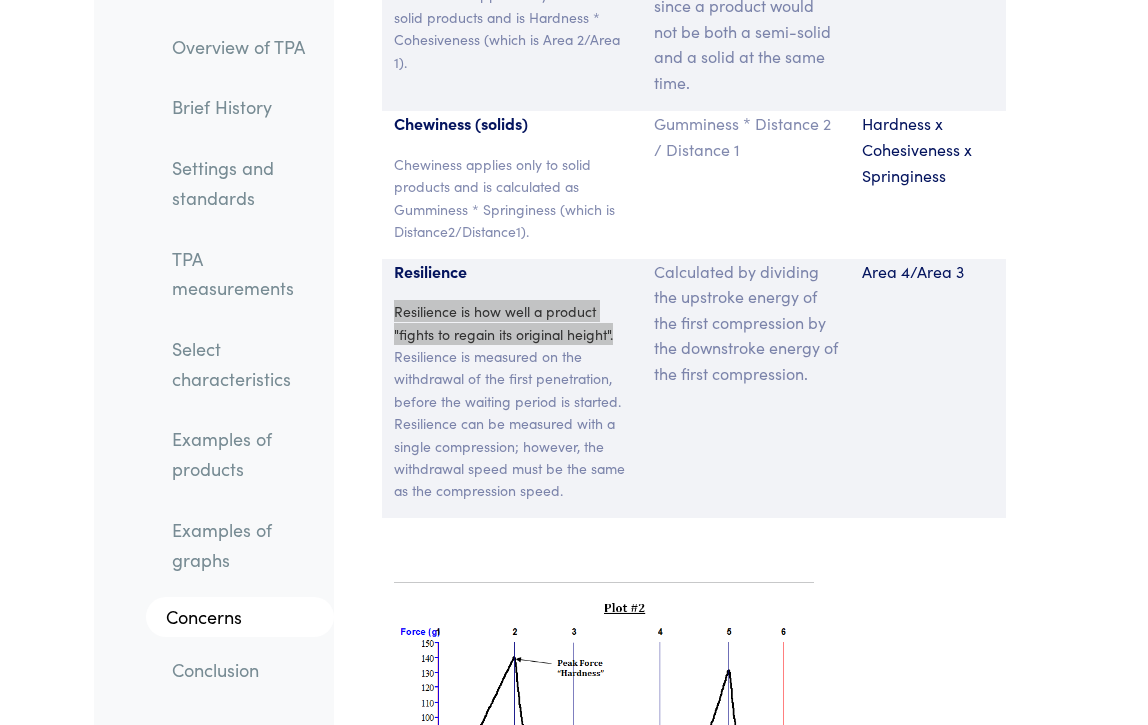 scroll, scrollTop: 18598, scrollLeft: 0, axis: vertical 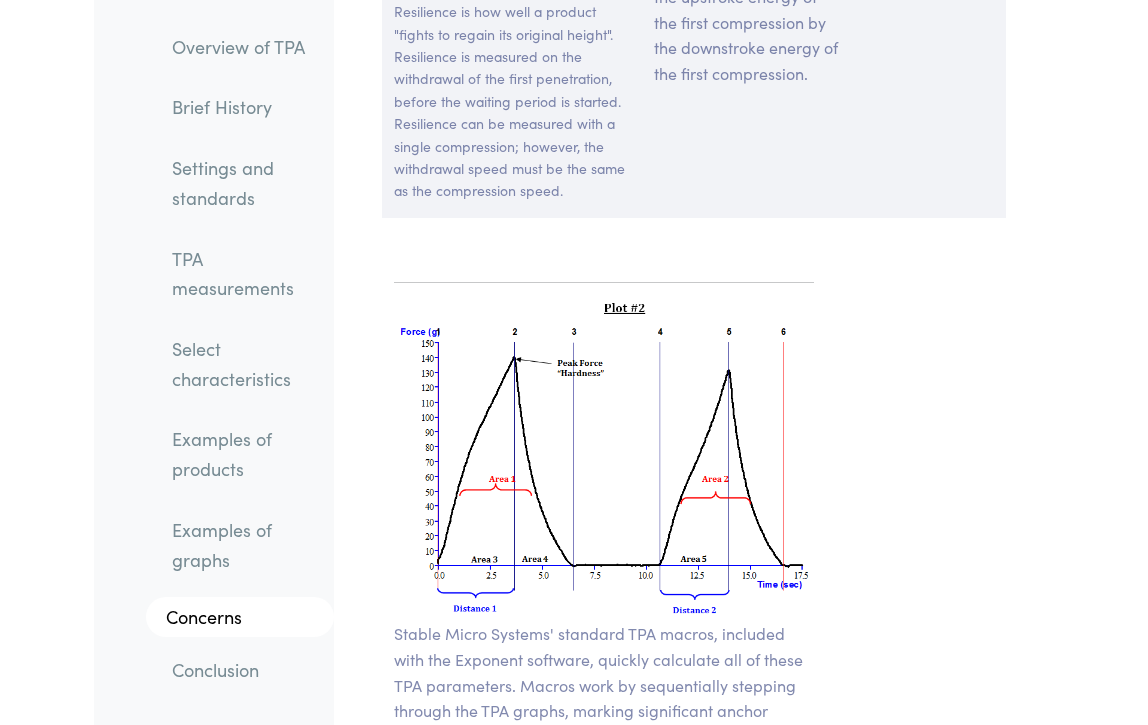 drag, startPoint x: 1043, startPoint y: 392, endPoint x: 1005, endPoint y: 392, distance: 38 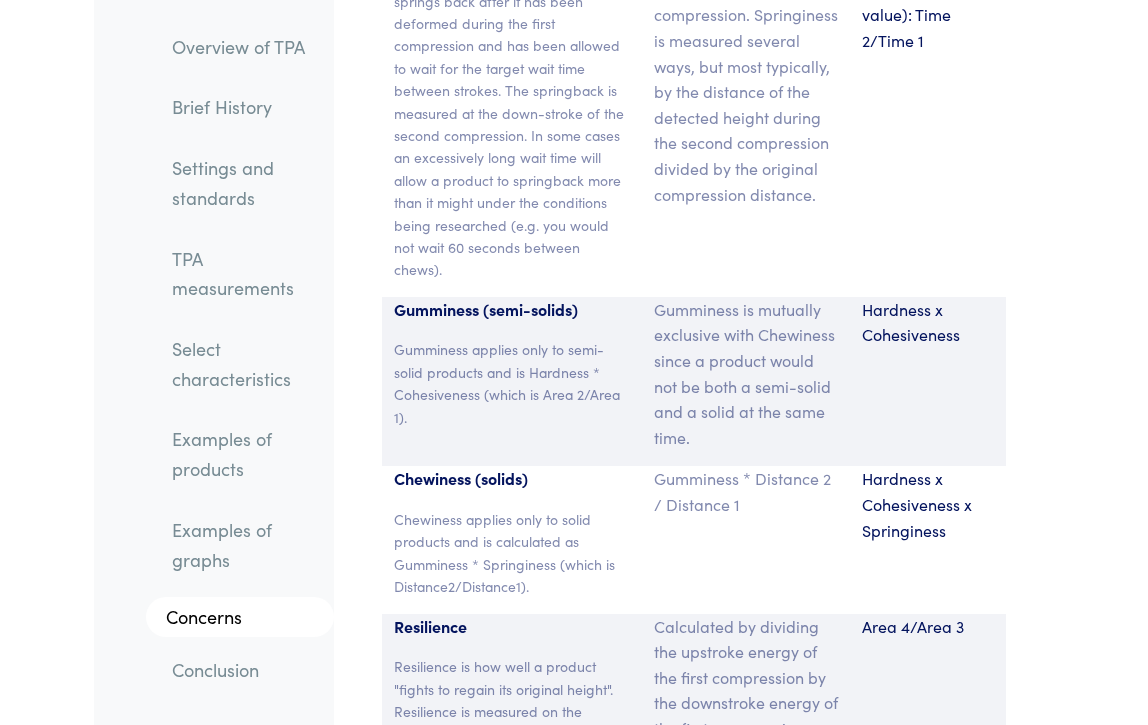 scroll, scrollTop: 17798, scrollLeft: 0, axis: vertical 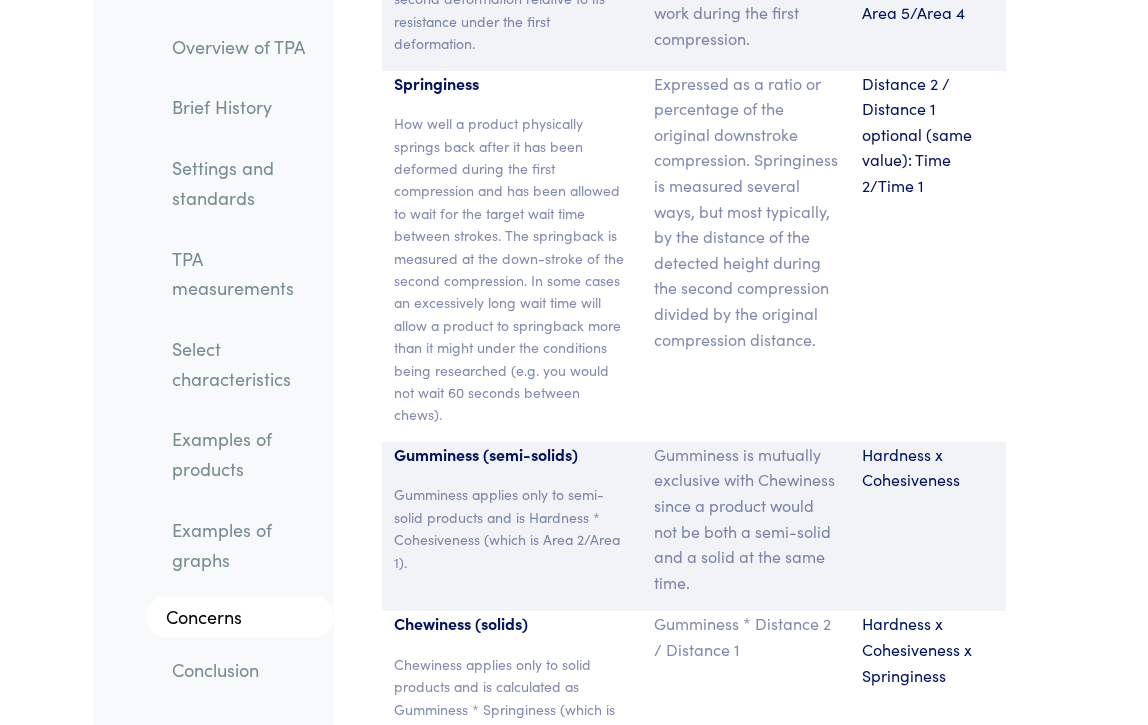 click on "Gumminess * Distance 2 / Distance 1" at bounding box center (746, 636) 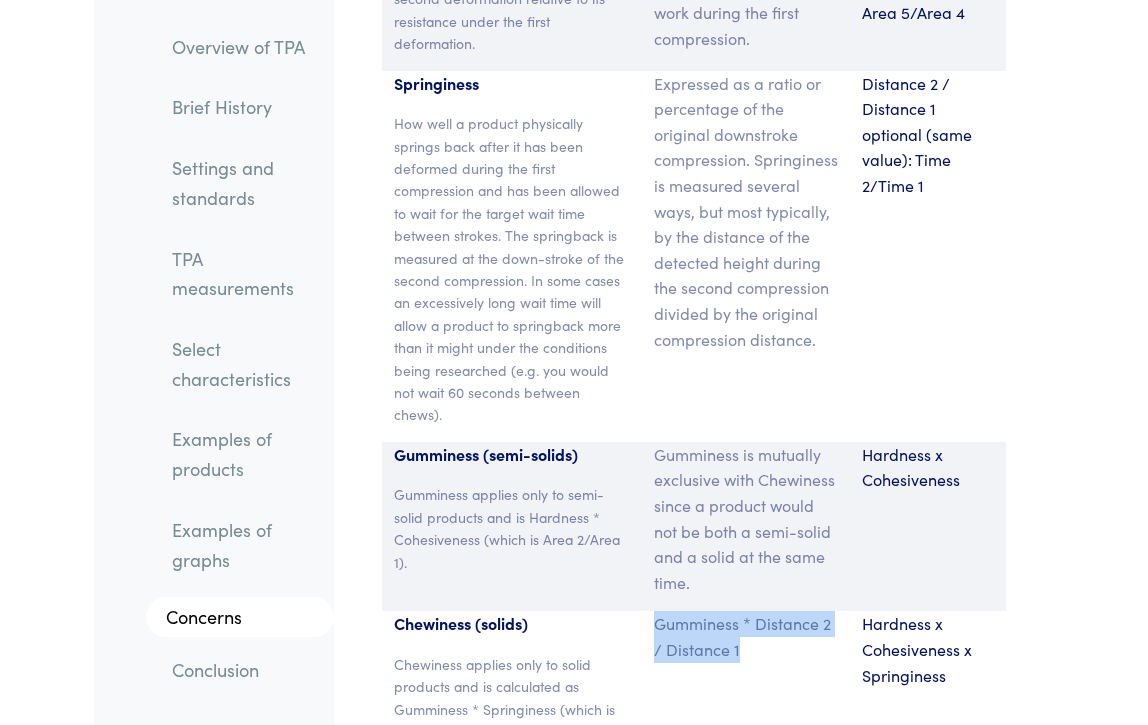 drag, startPoint x: 744, startPoint y: 627, endPoint x: 655, endPoint y: 602, distance: 92.44458 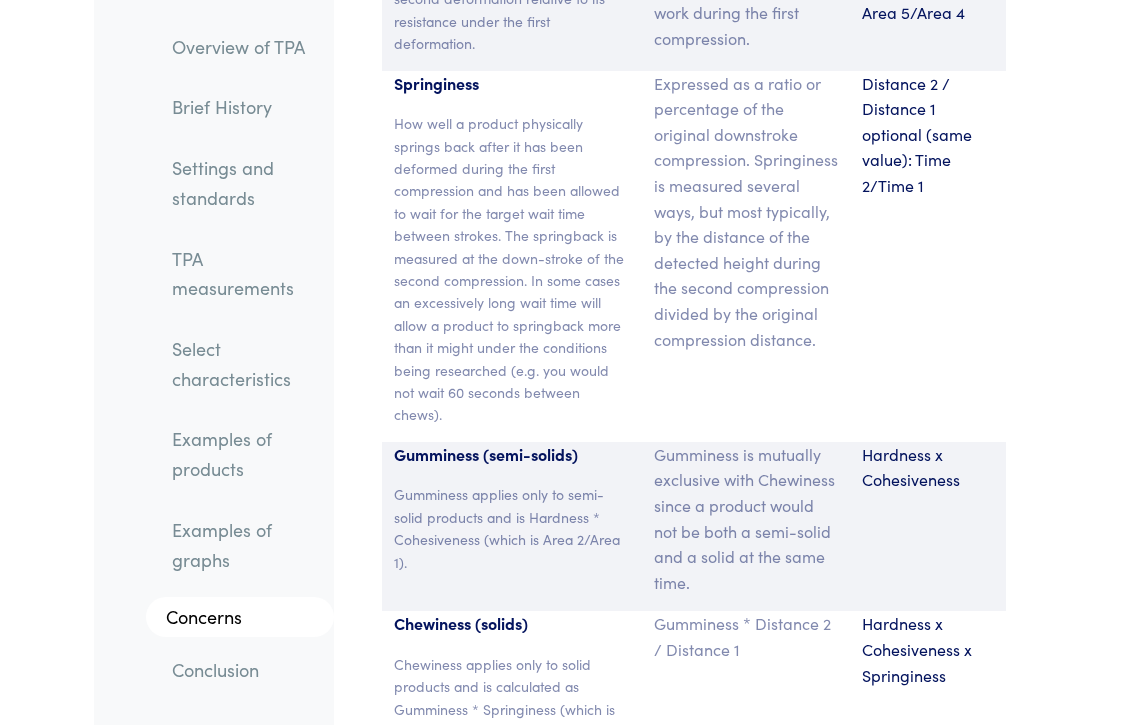 drag, startPoint x: 655, startPoint y: 602, endPoint x: 918, endPoint y: 637, distance: 265.31866 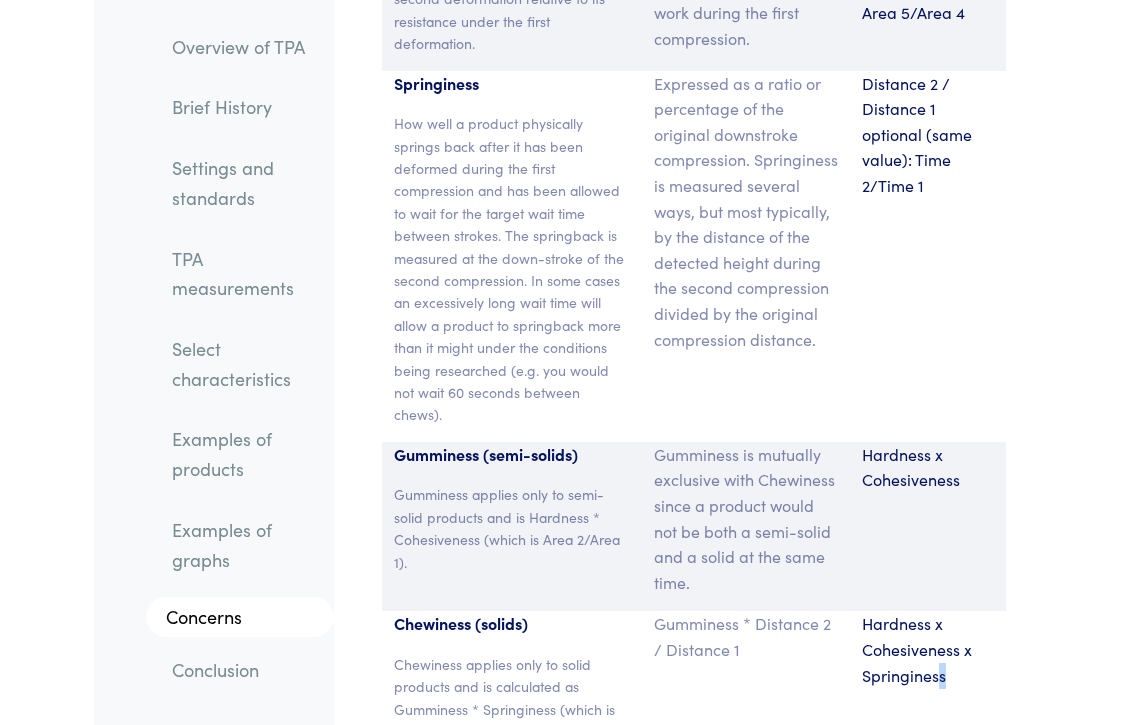 drag, startPoint x: 954, startPoint y: 656, endPoint x: 937, endPoint y: 652, distance: 17.464249 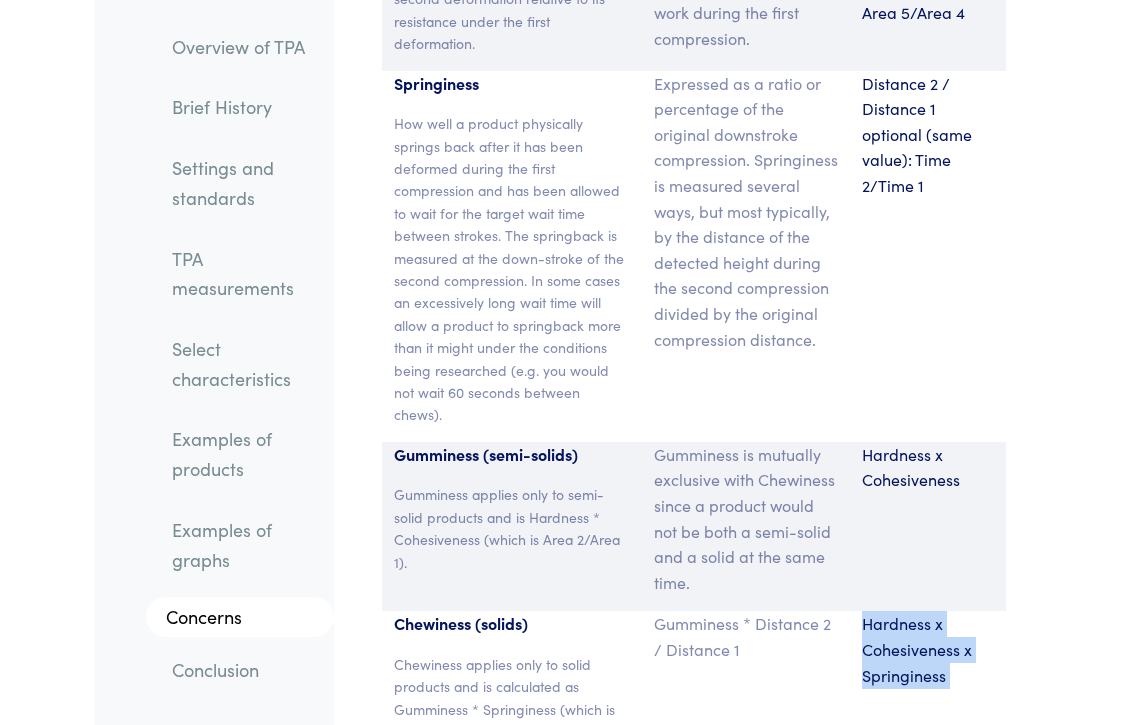 drag, startPoint x: 951, startPoint y: 653, endPoint x: 870, endPoint y: 608, distance: 92.660675 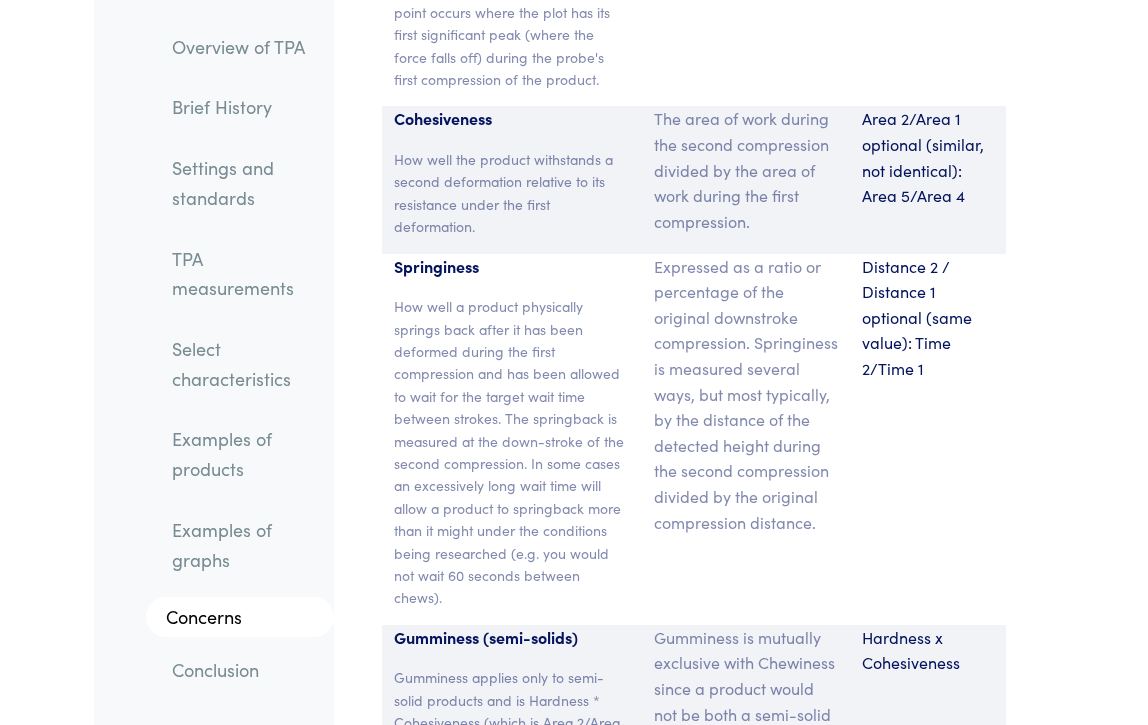 scroll, scrollTop: 17498, scrollLeft: 0, axis: vertical 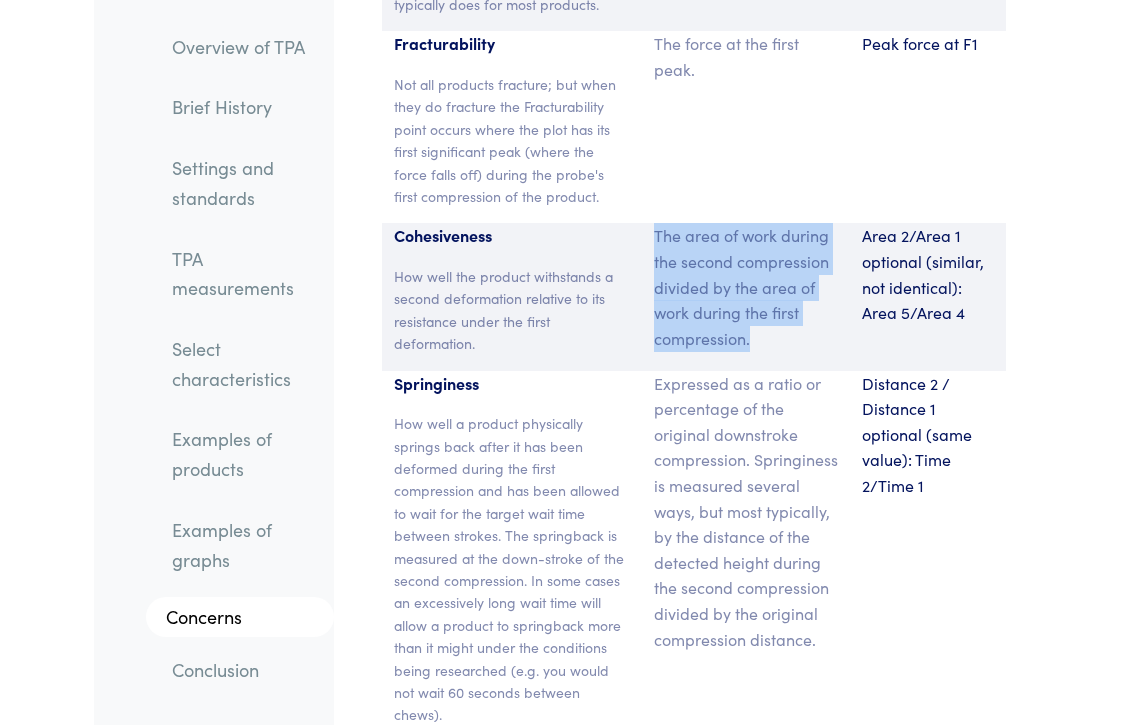 drag, startPoint x: 656, startPoint y: 234, endPoint x: 764, endPoint y: 354, distance: 161.44348 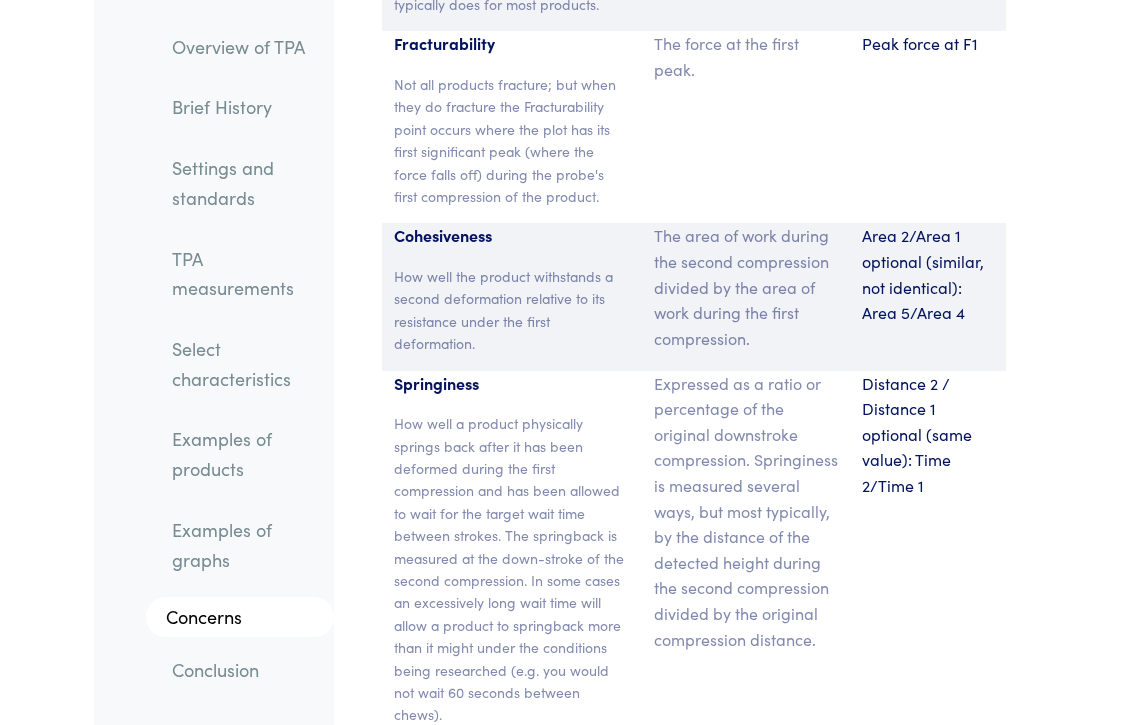 click on "The area of work during the second compression divided by the area of work during the first compression." at bounding box center [746, 287] 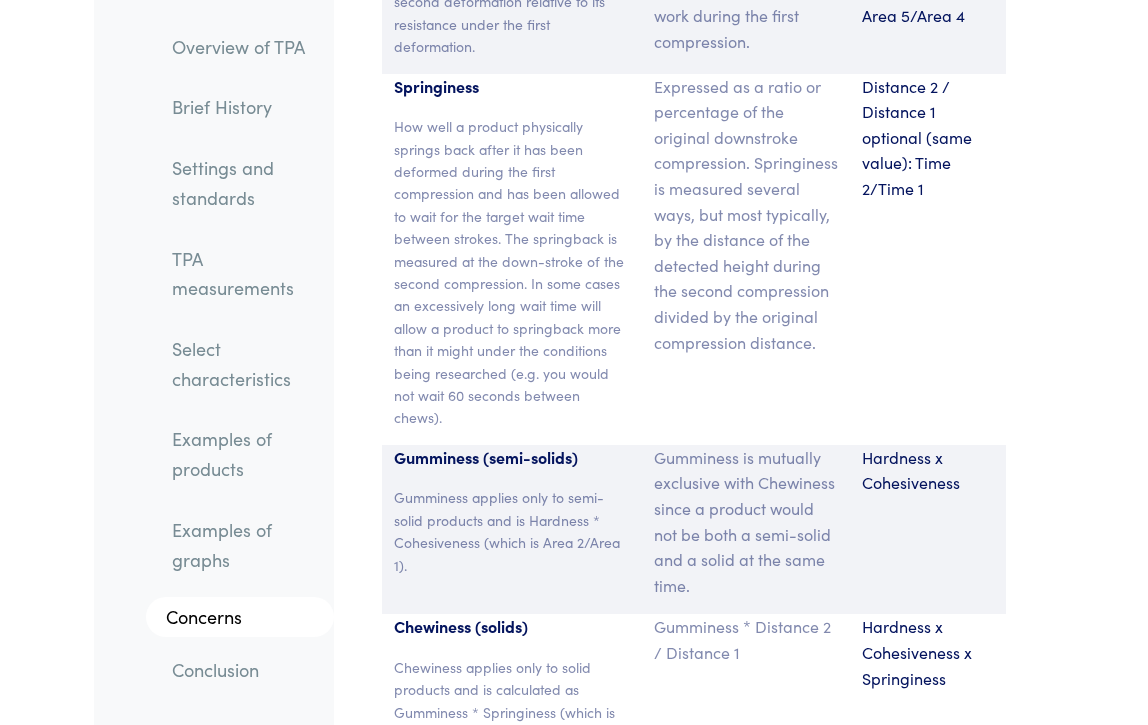 scroll, scrollTop: 17698, scrollLeft: 0, axis: vertical 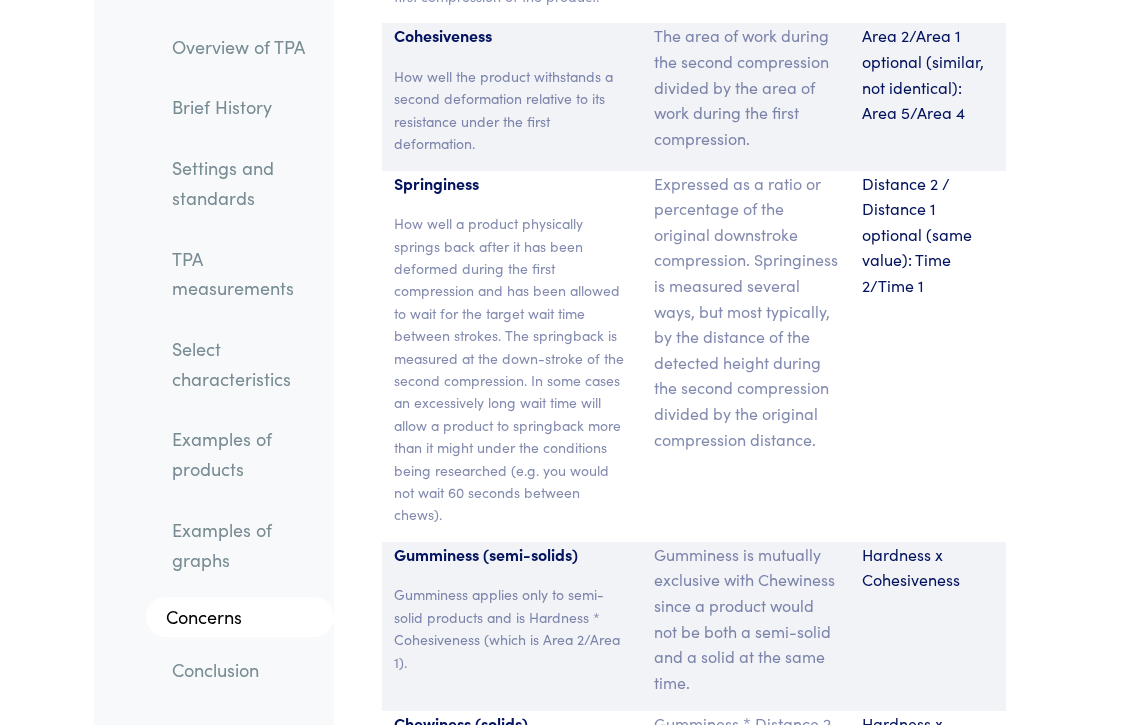 click on "How well a product physically springs back after it has been deformed during the first compression and has been allowed to wait for the target wait time between strokes. The springback is measured at the down-stroke of the second compression. In some cases an excessively long wait time will allow a product to springback more than it might under the conditions being researched (e.g. you would not wait 60 seconds between chews)." at bounding box center (512, 369) 